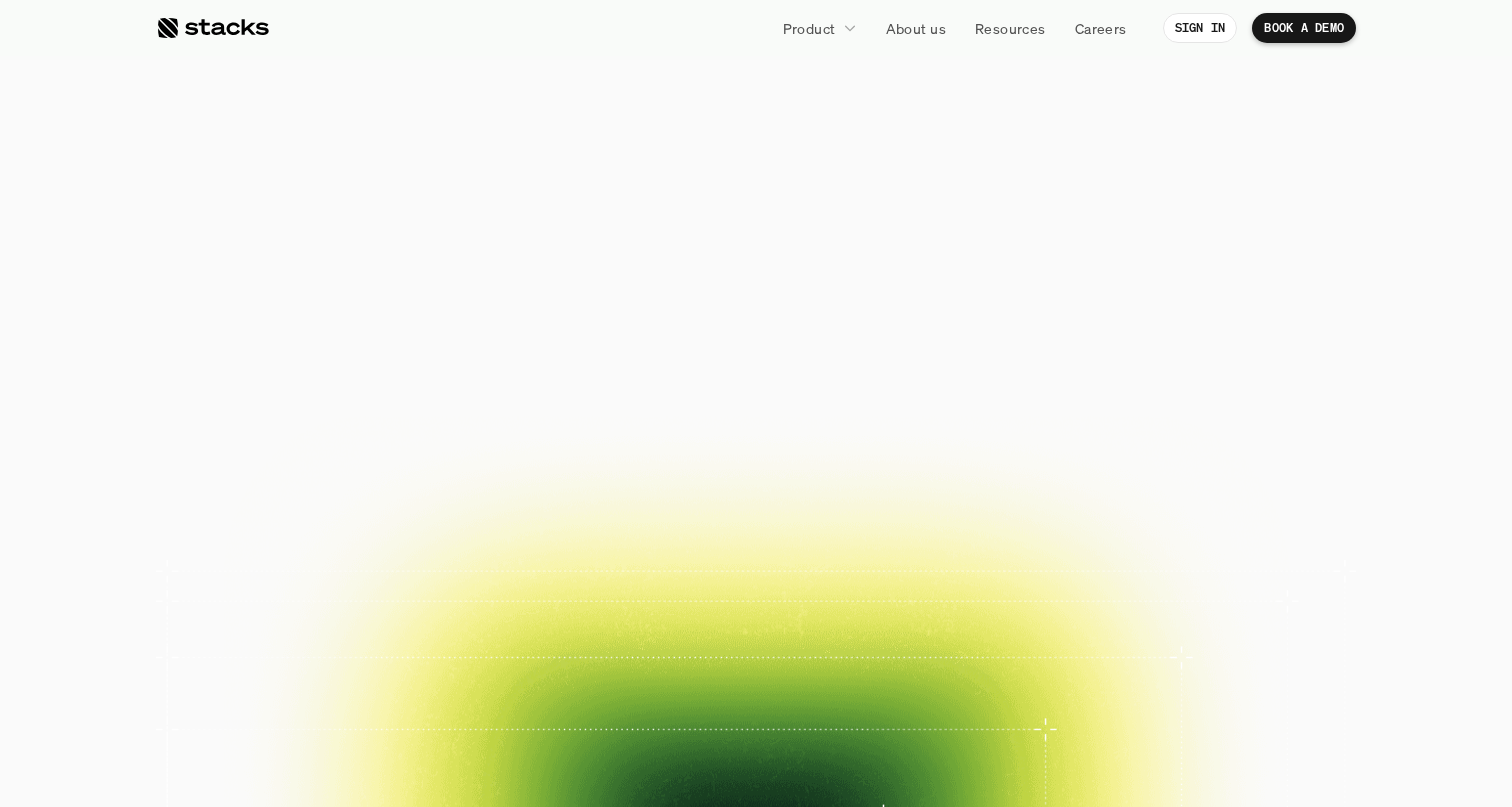 scroll, scrollTop: 0, scrollLeft: 0, axis: both 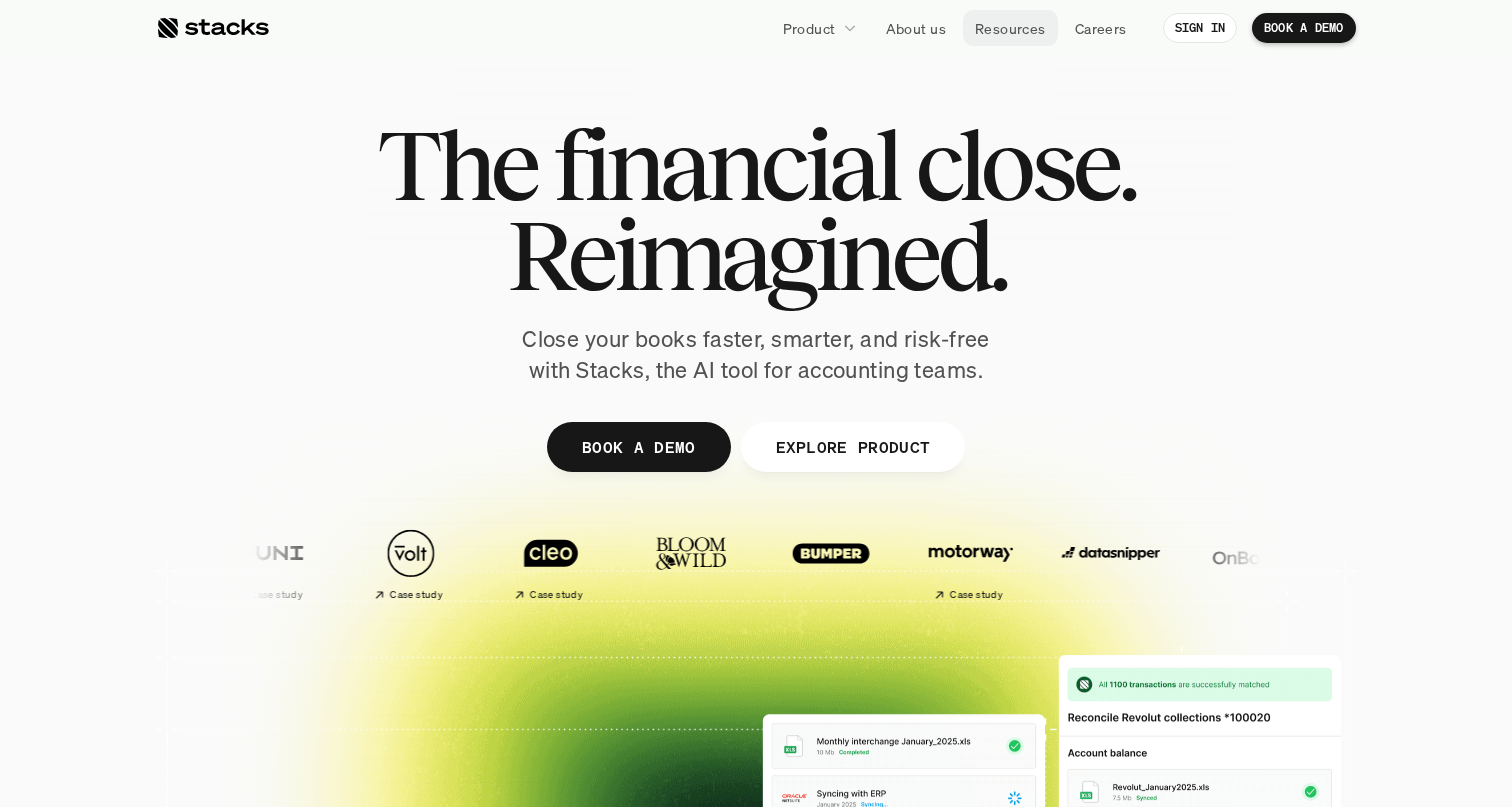 click on "Resources" at bounding box center (1010, 28) 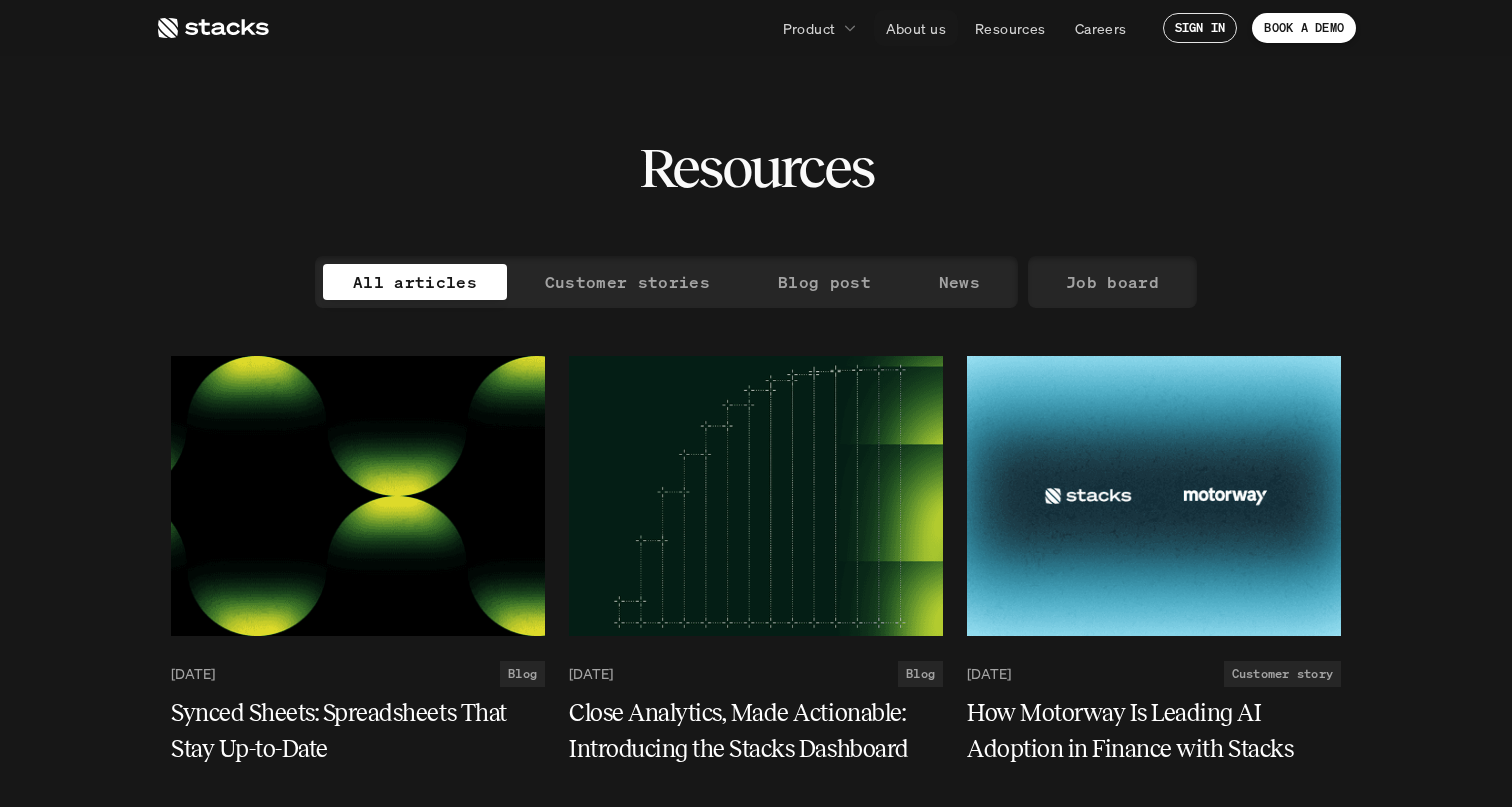 scroll, scrollTop: 0, scrollLeft: 0, axis: both 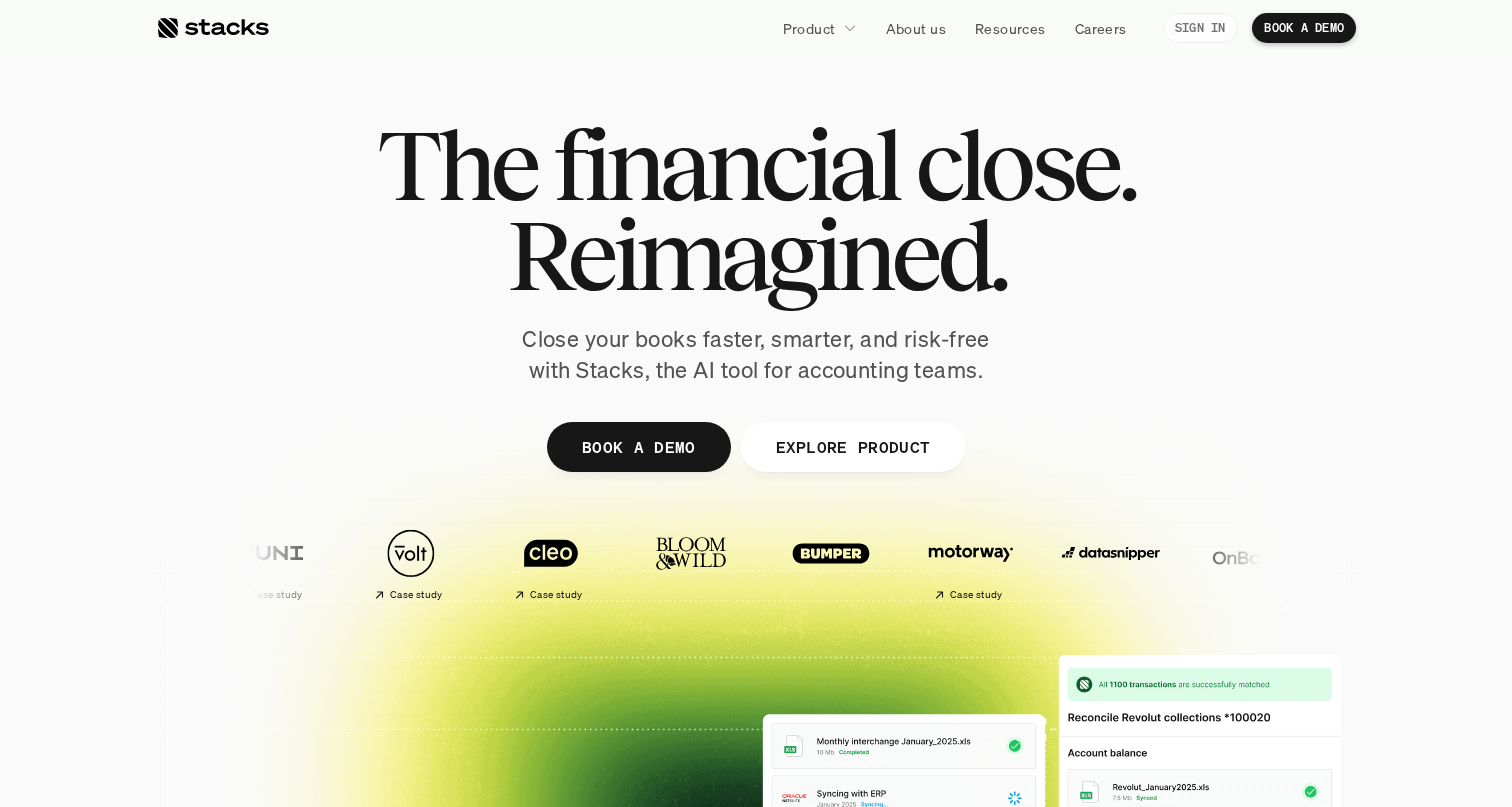 click on "SIGN IN" at bounding box center (1200, 28) 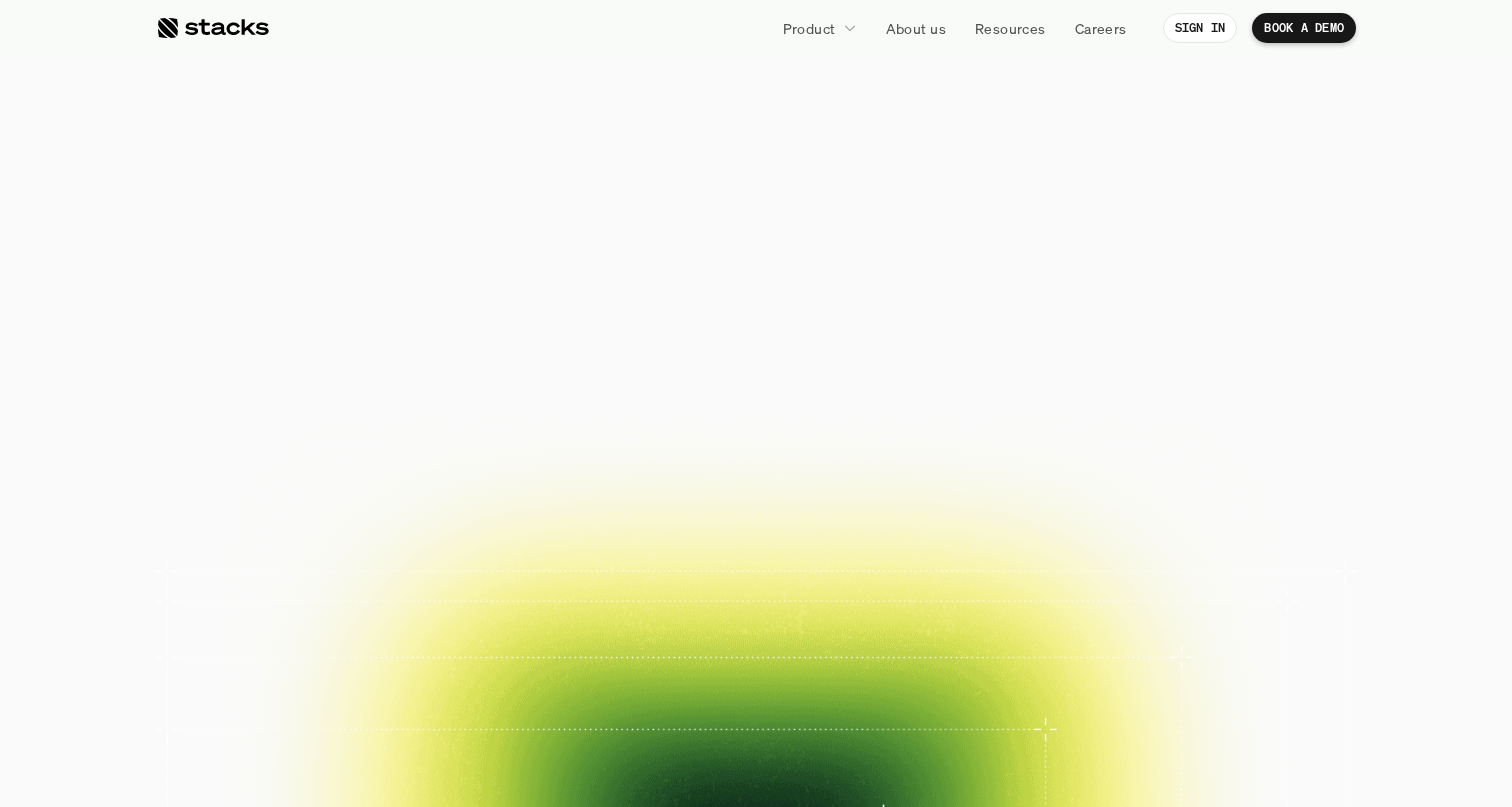 scroll, scrollTop: 0, scrollLeft: 0, axis: both 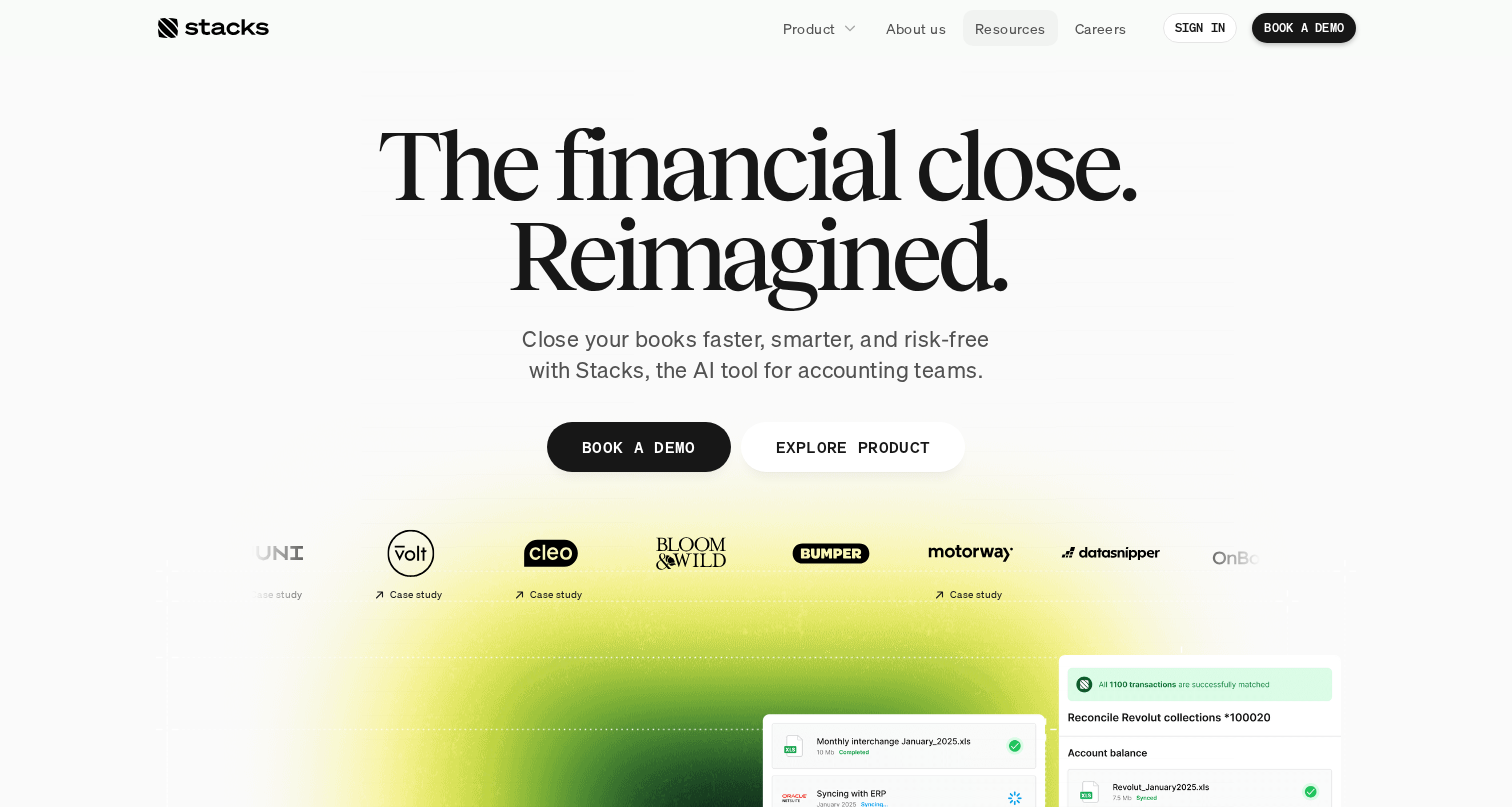 click on "Resources" at bounding box center [1010, 28] 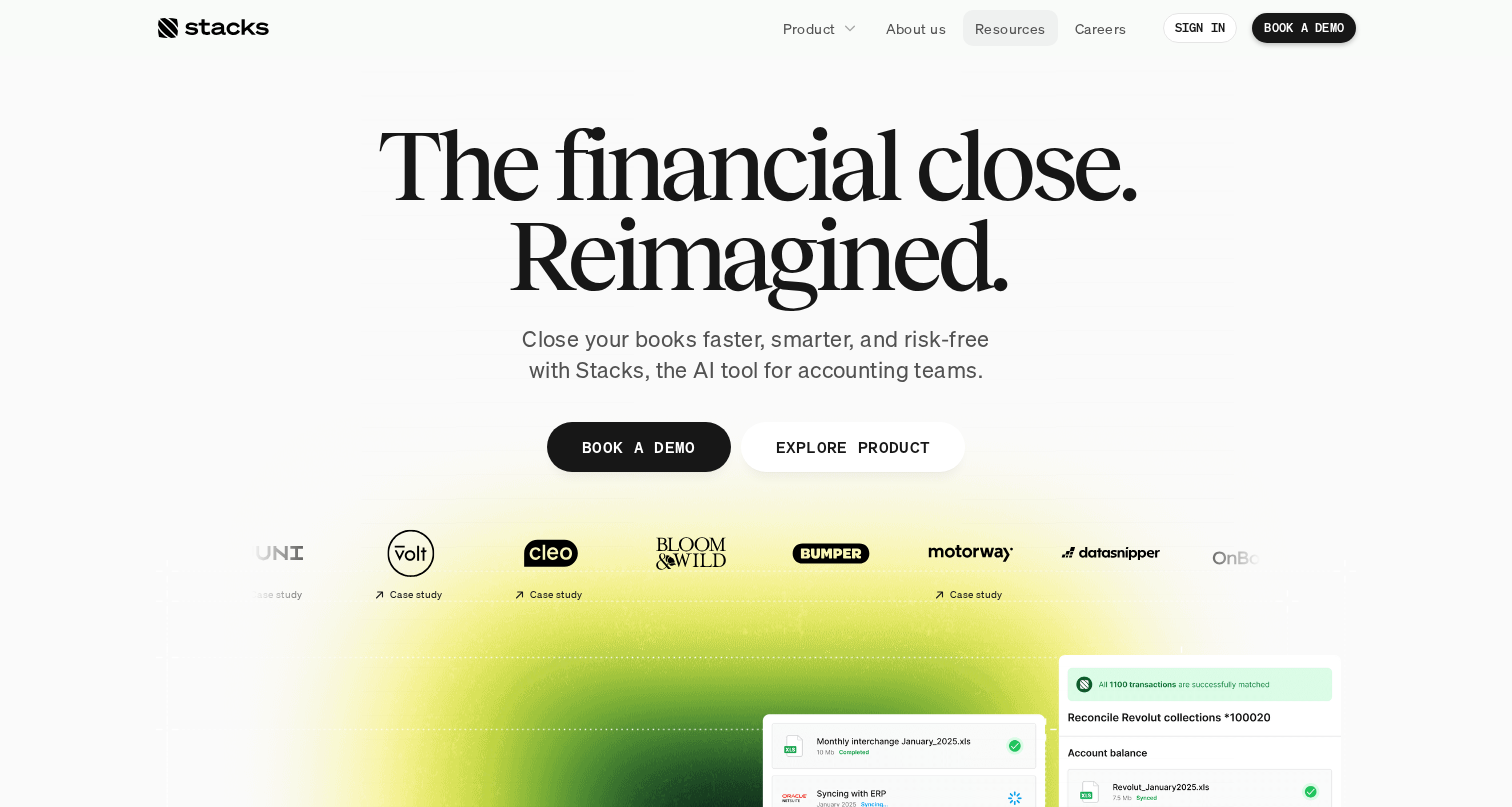 scroll, scrollTop: 0, scrollLeft: 0, axis: both 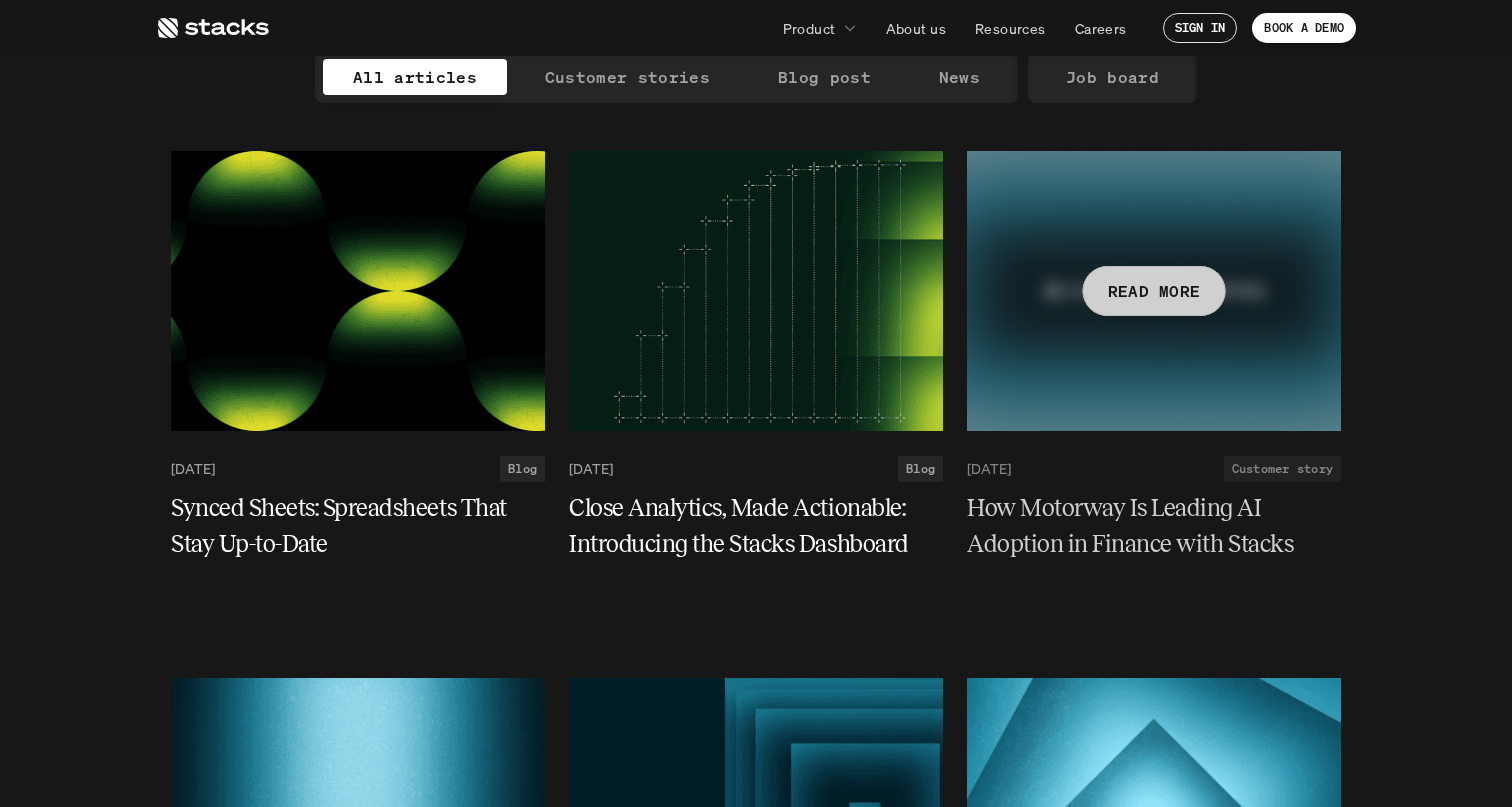 click on "READ MORE" at bounding box center (1154, 291) 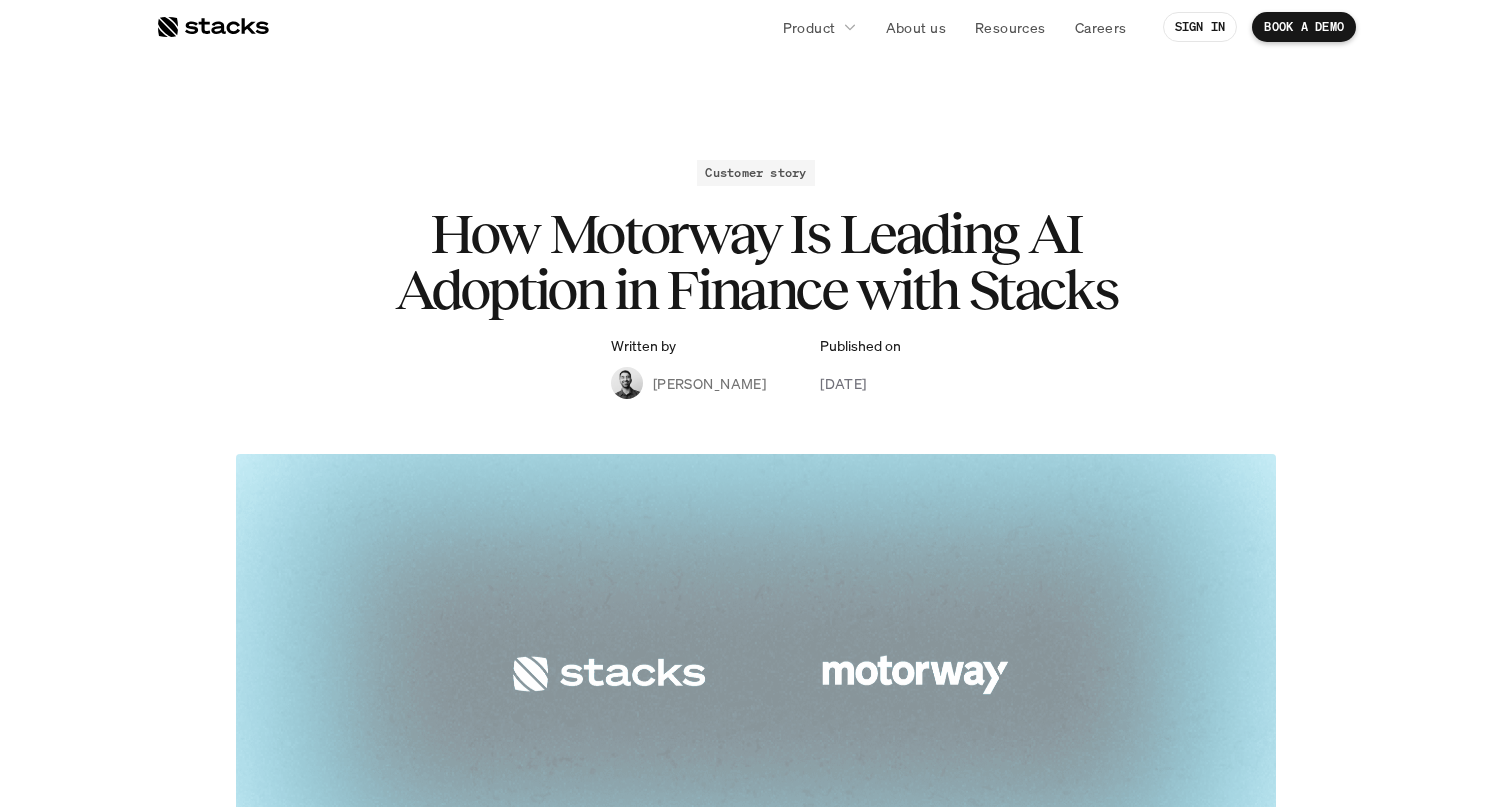 scroll, scrollTop: 0, scrollLeft: 0, axis: both 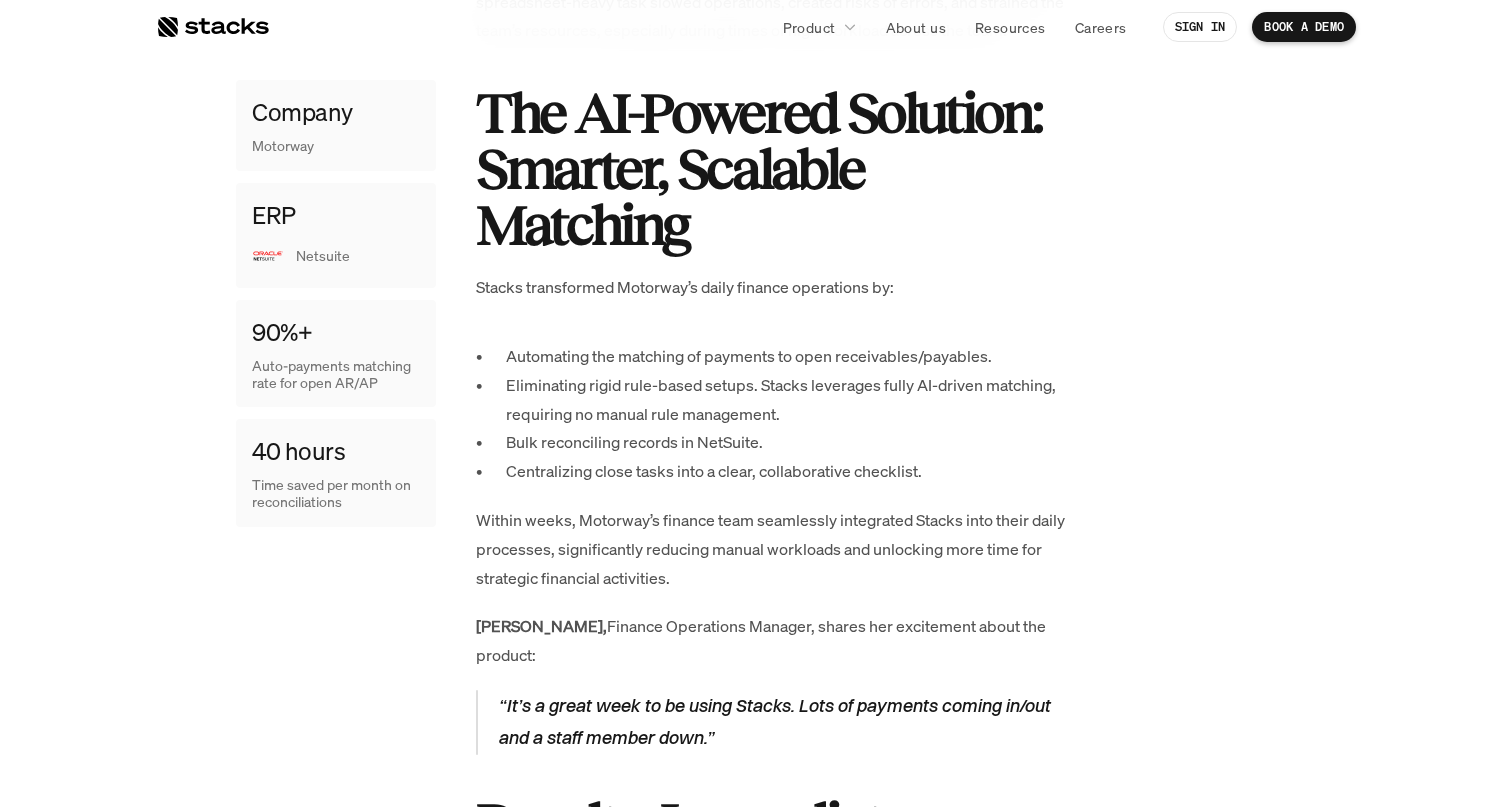 click on "Centralizing close tasks into a clear, collaborative checklist." at bounding box center [791, 471] 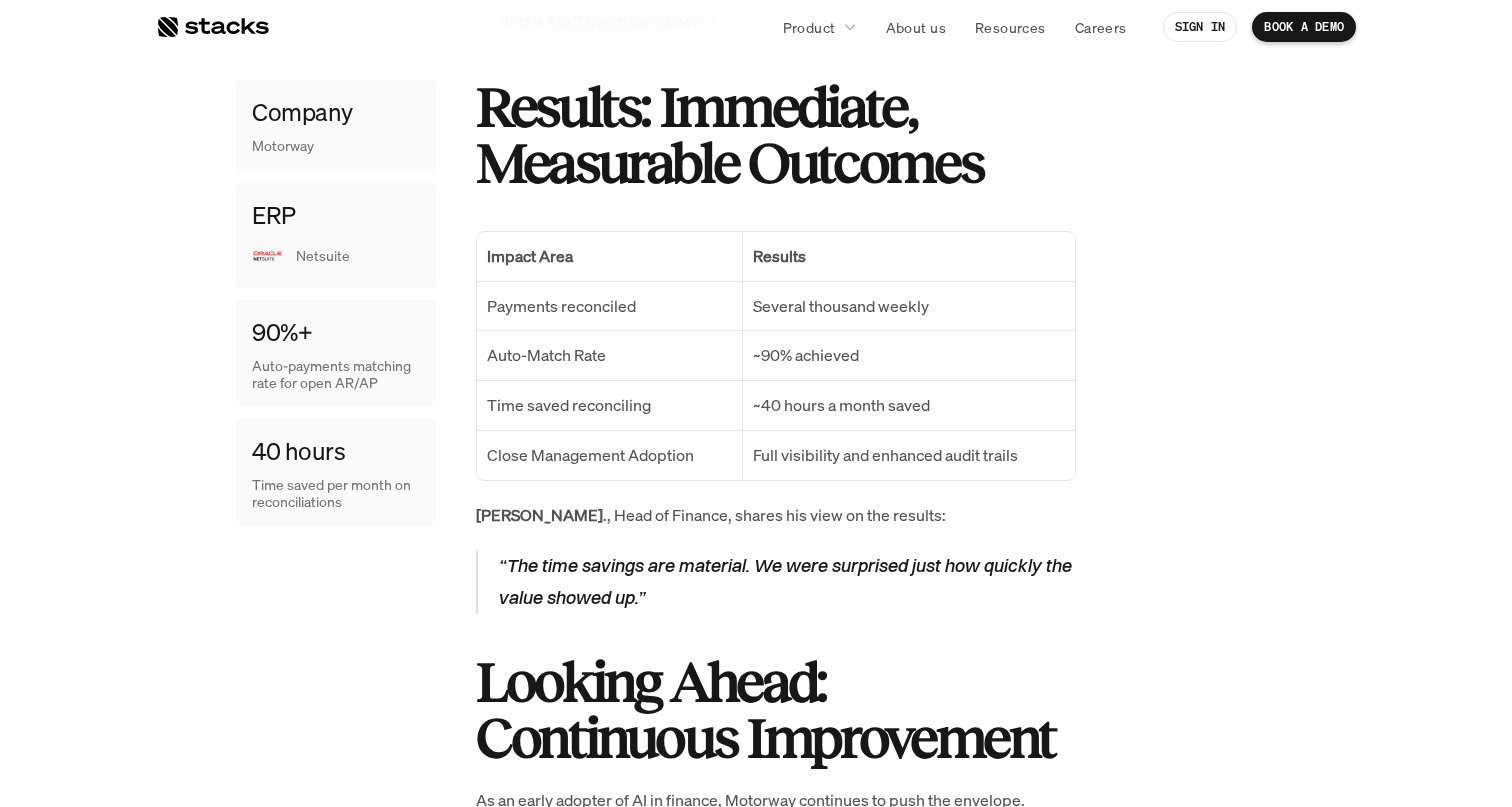 scroll, scrollTop: 2107, scrollLeft: 0, axis: vertical 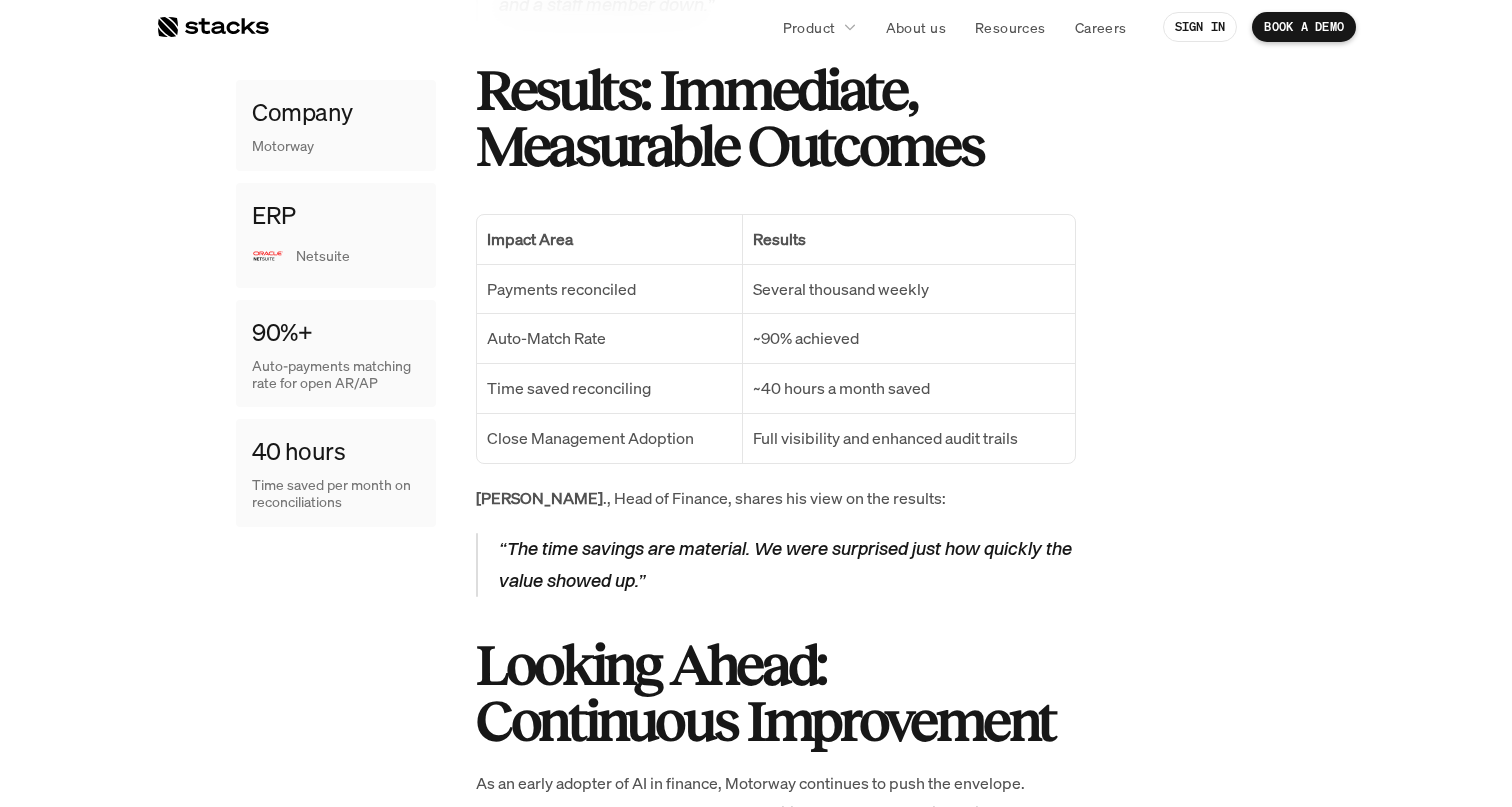 click on "Payments reconciled" at bounding box center (609, 289) 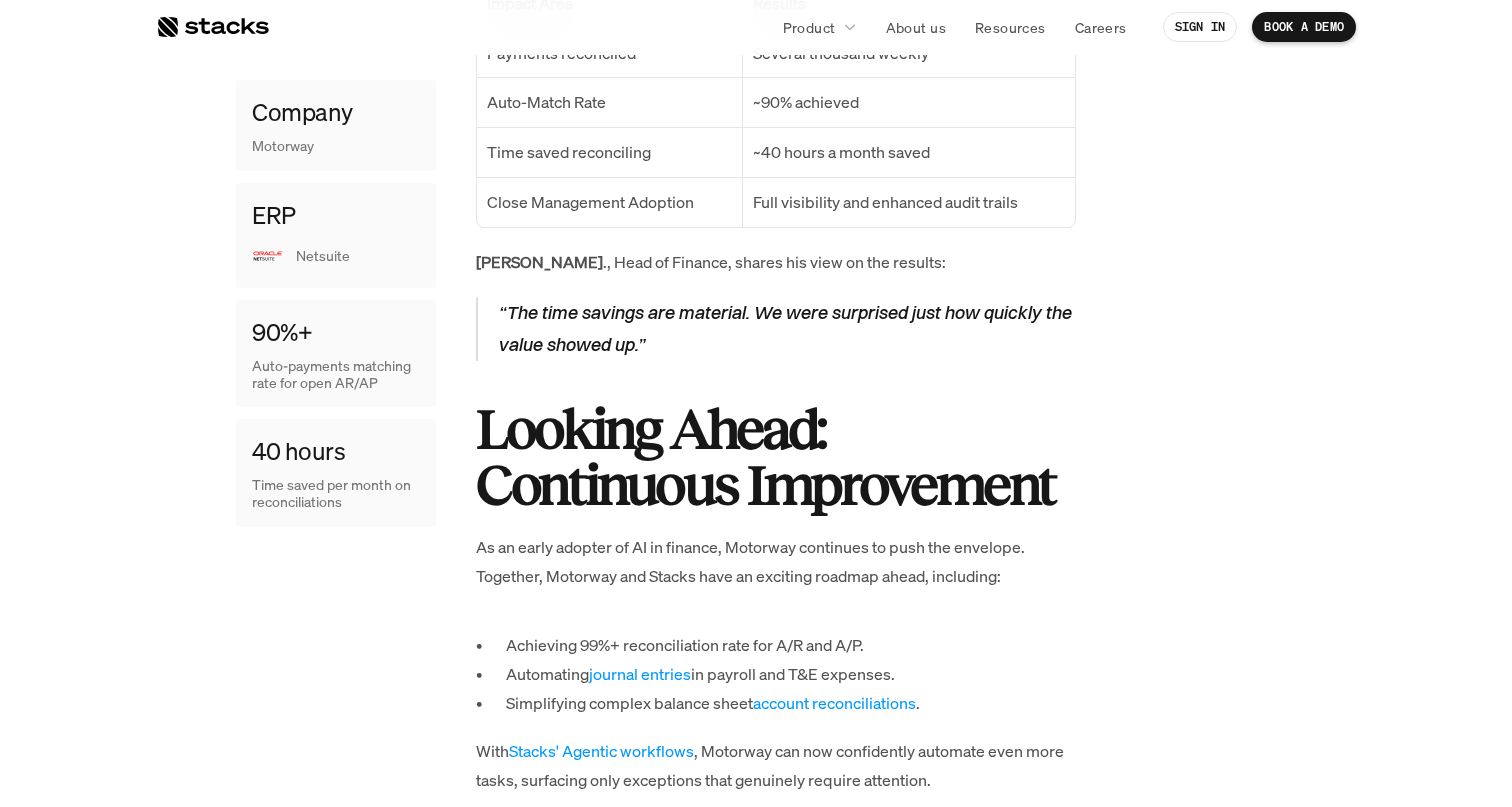 scroll, scrollTop: 2348, scrollLeft: 0, axis: vertical 